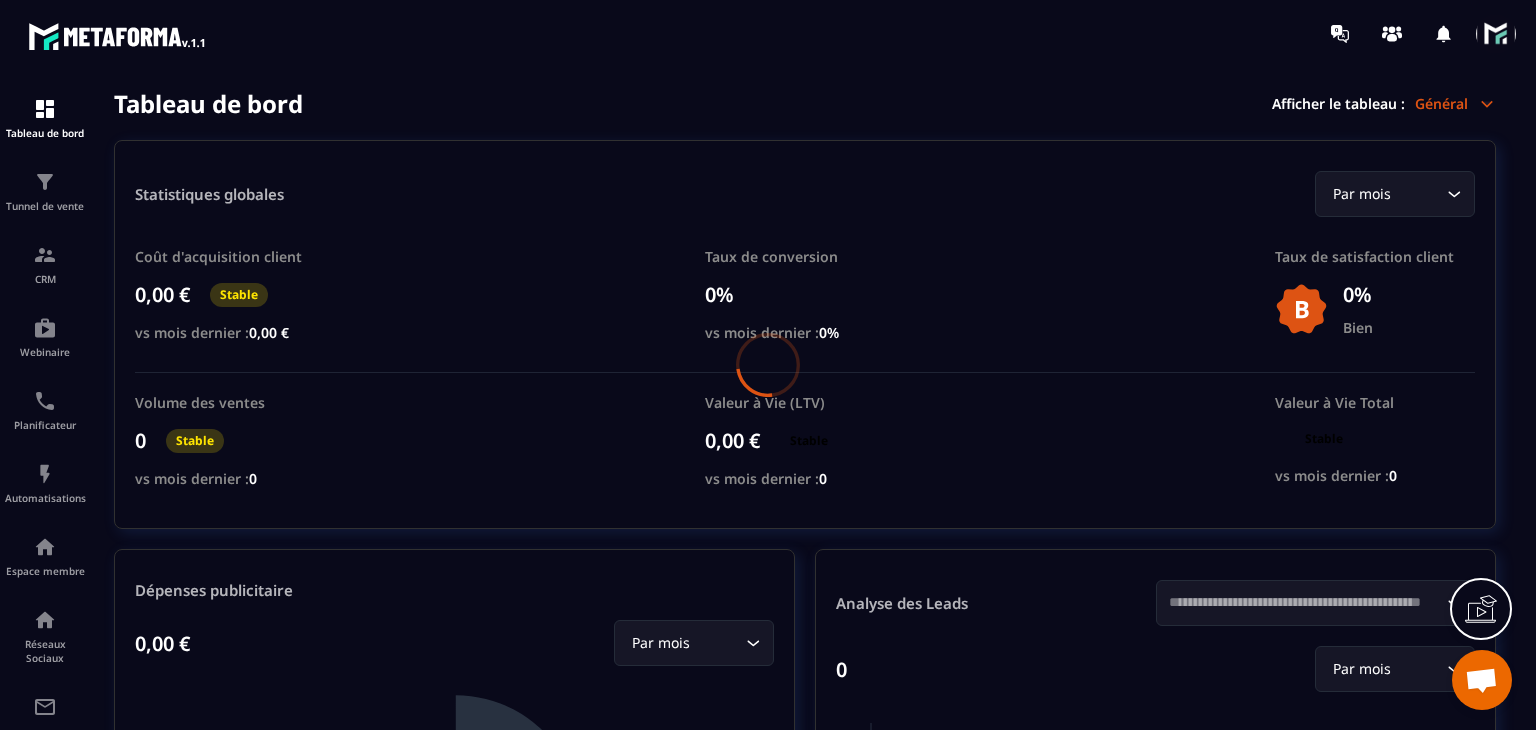 scroll, scrollTop: 0, scrollLeft: 0, axis: both 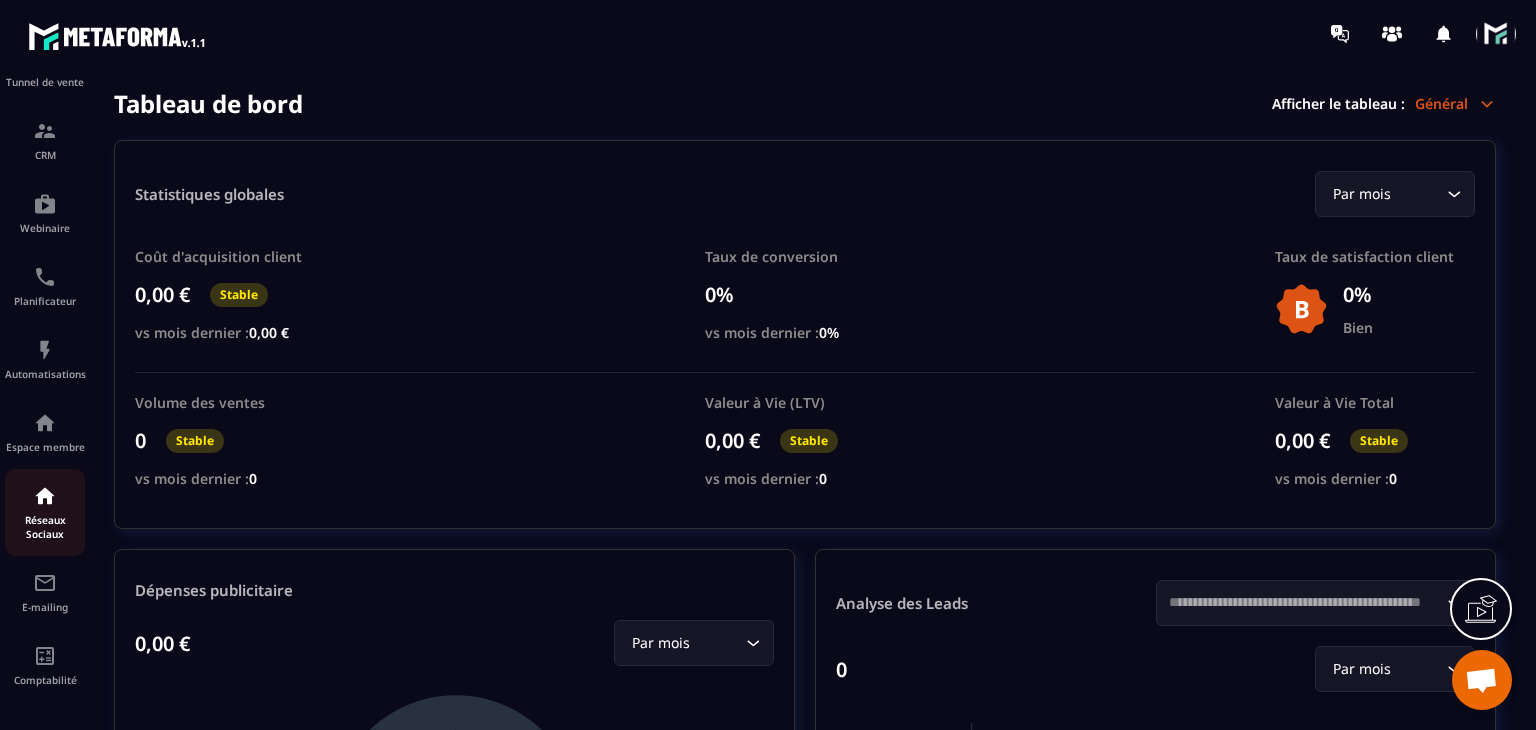 click on "Réseaux Sociaux" at bounding box center [45, 527] 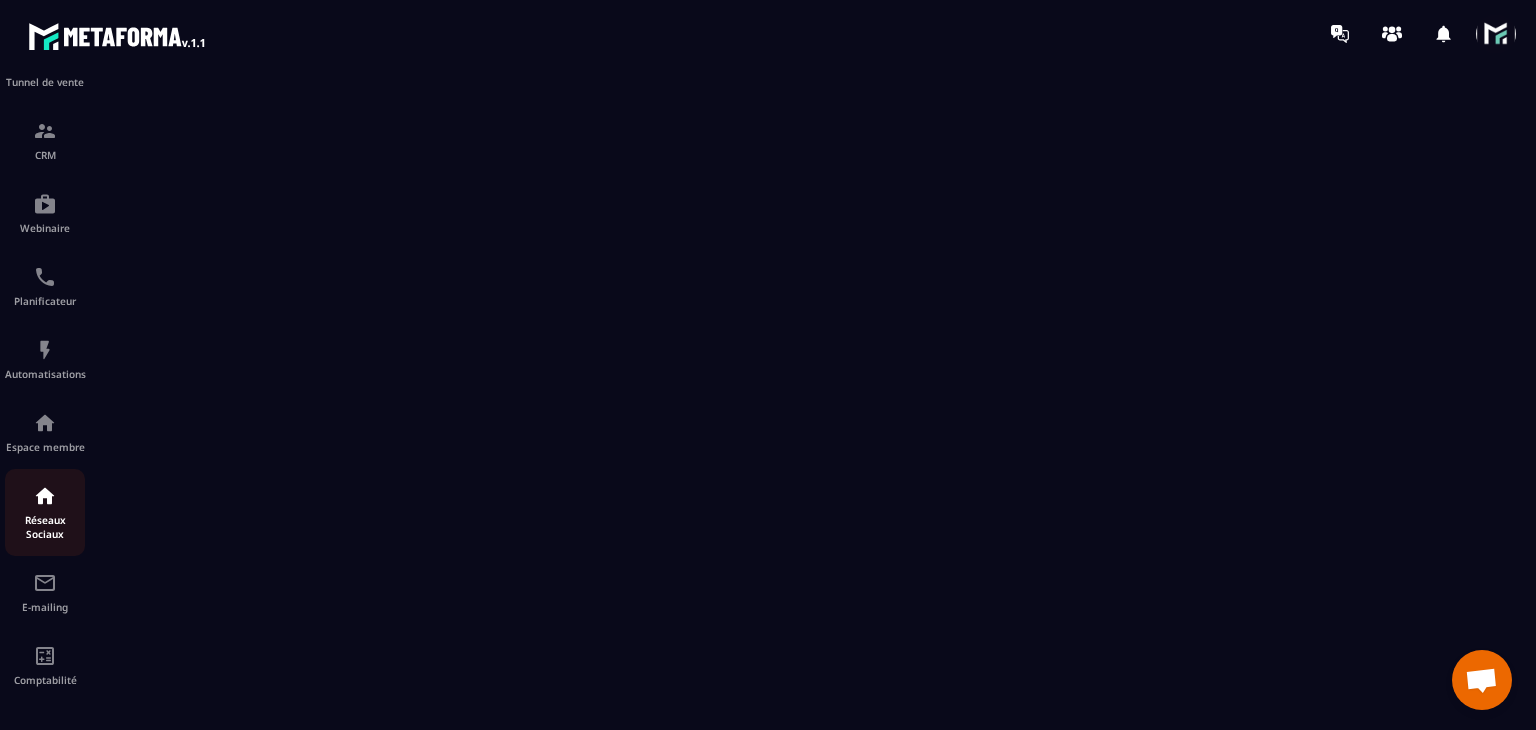 scroll, scrollTop: 0, scrollLeft: 0, axis: both 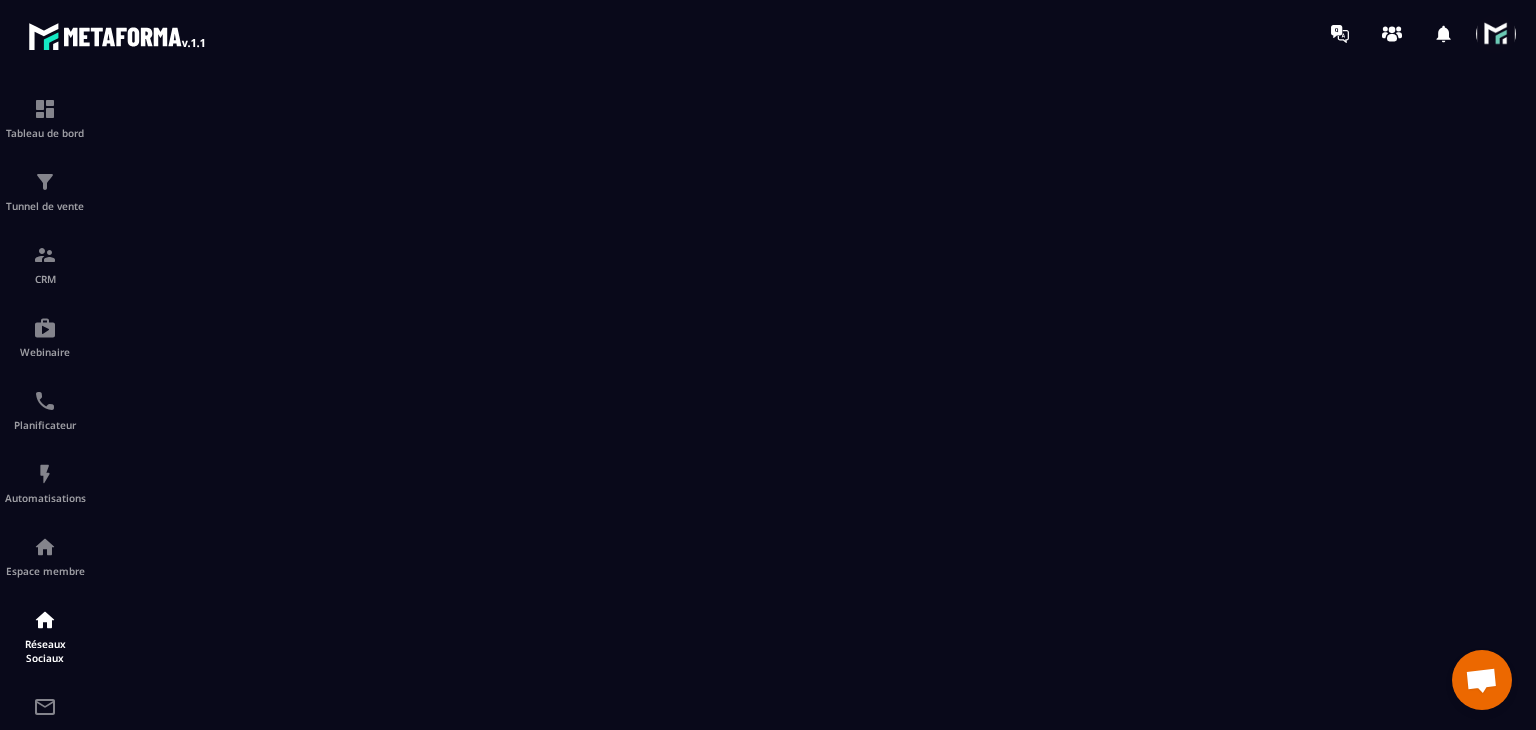 click at bounding box center (1496, 34) 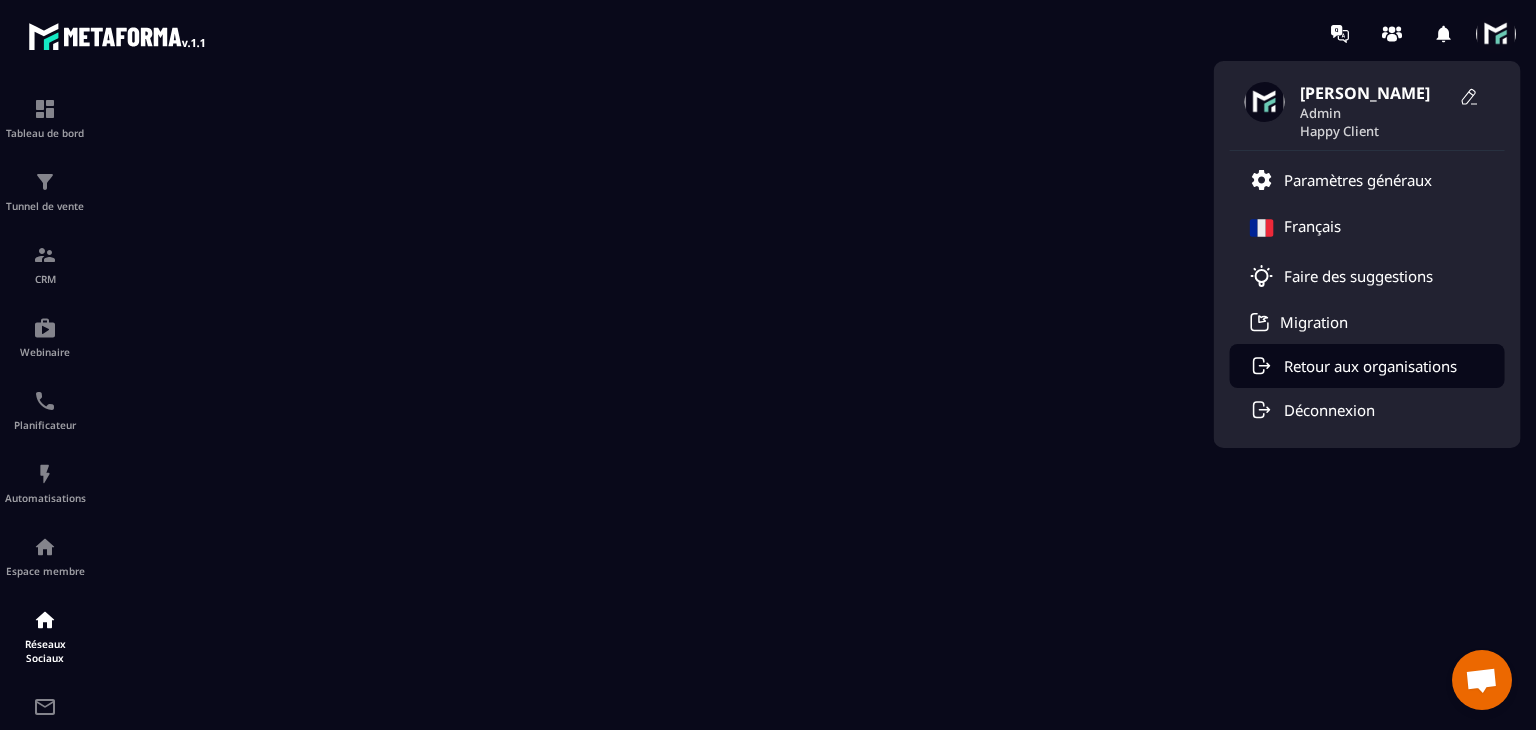 click on "Retour aux organisations" at bounding box center [1370, 366] 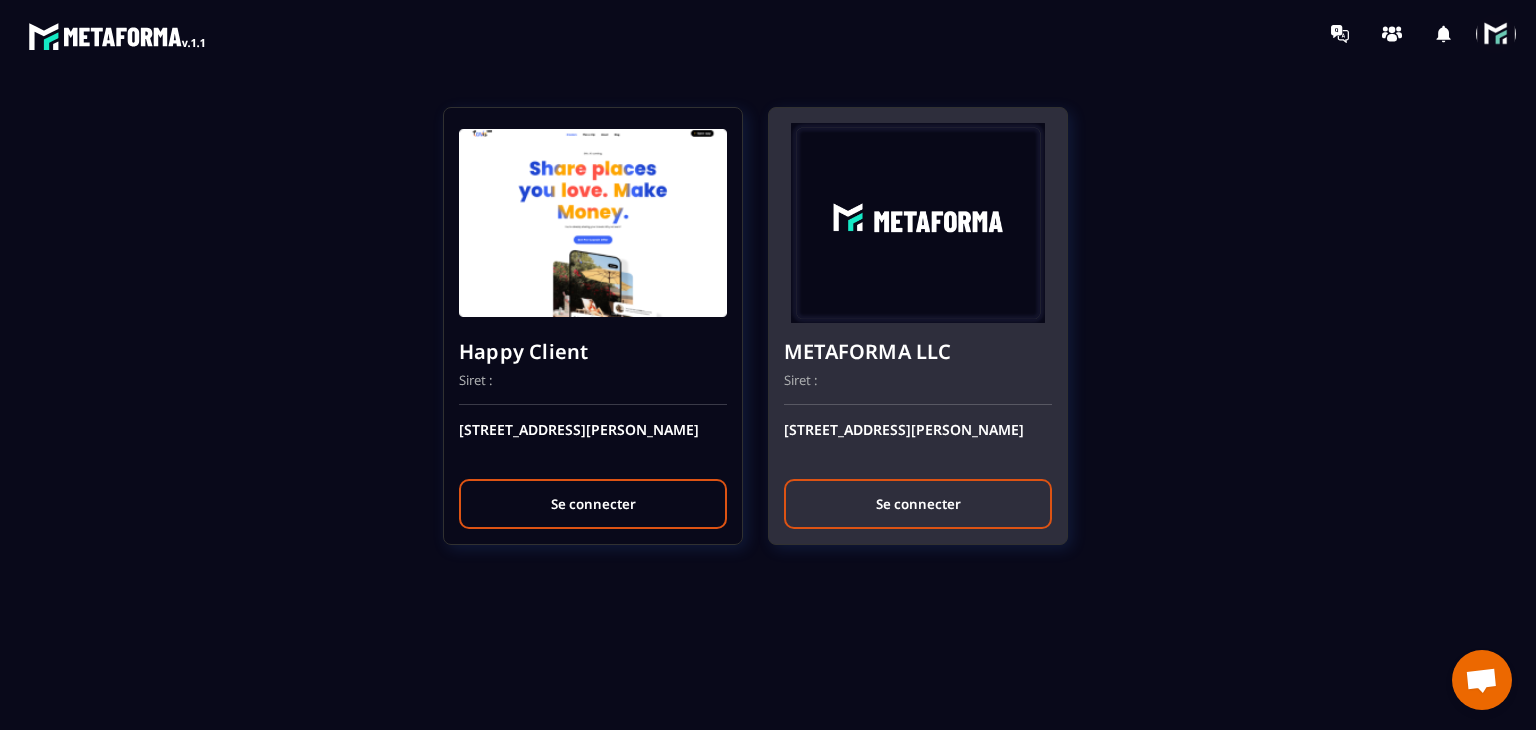click on "Se connecter" at bounding box center (918, 504) 